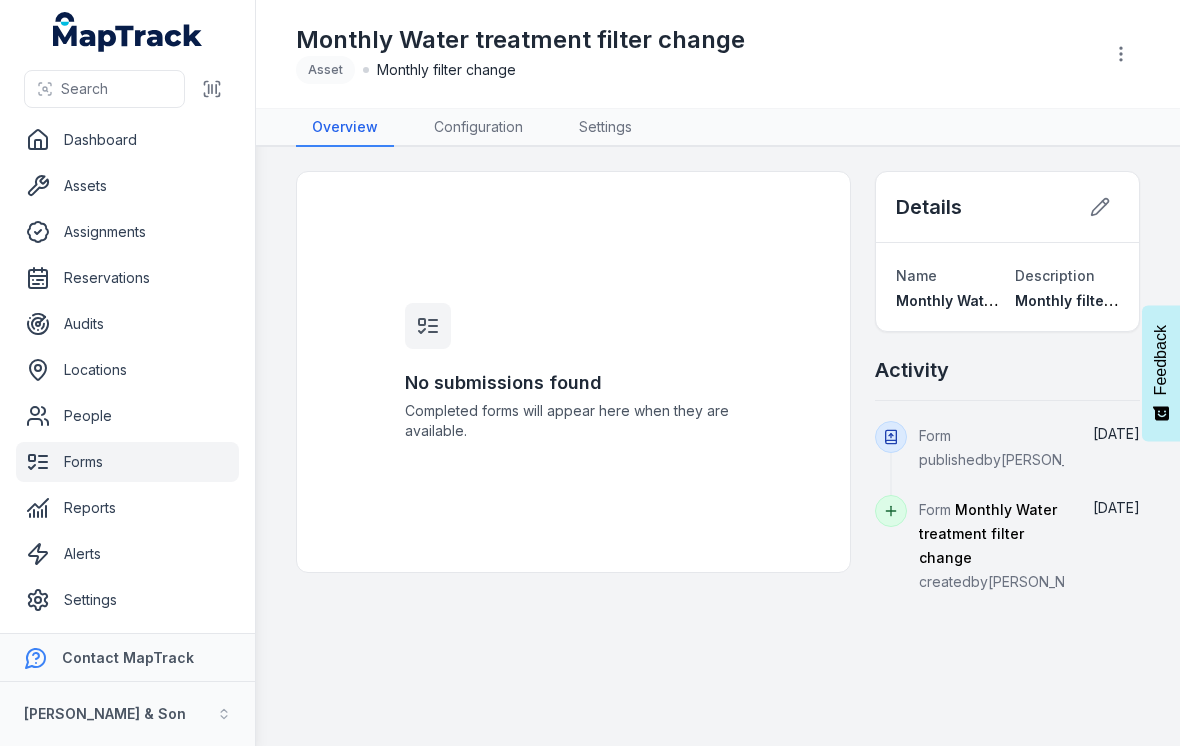 scroll, scrollTop: 0, scrollLeft: 0, axis: both 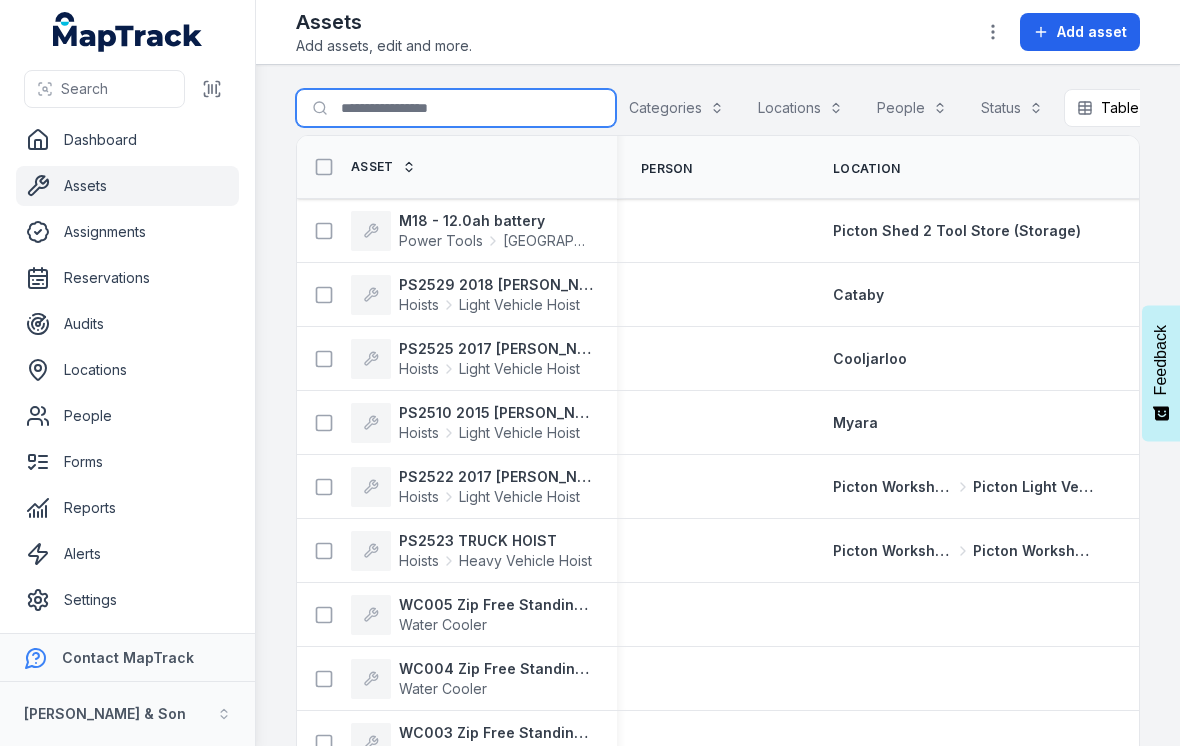 click on "Search for  assets" at bounding box center [456, 108] 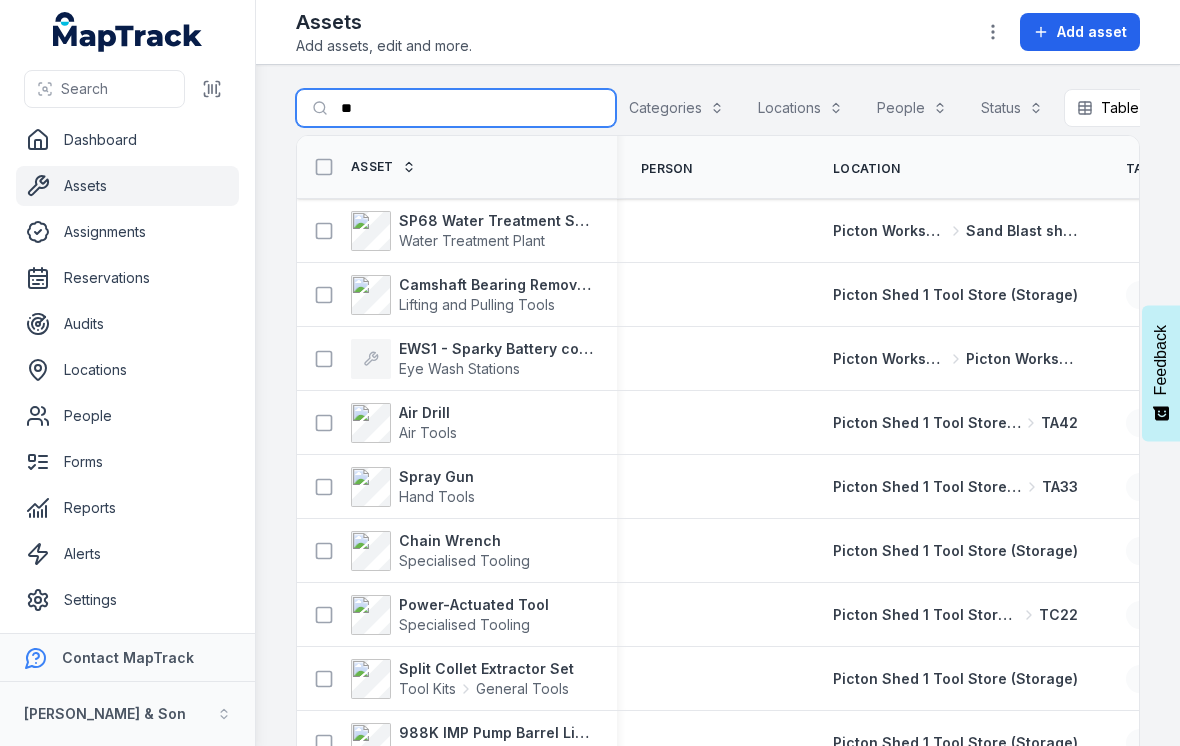 type on "**" 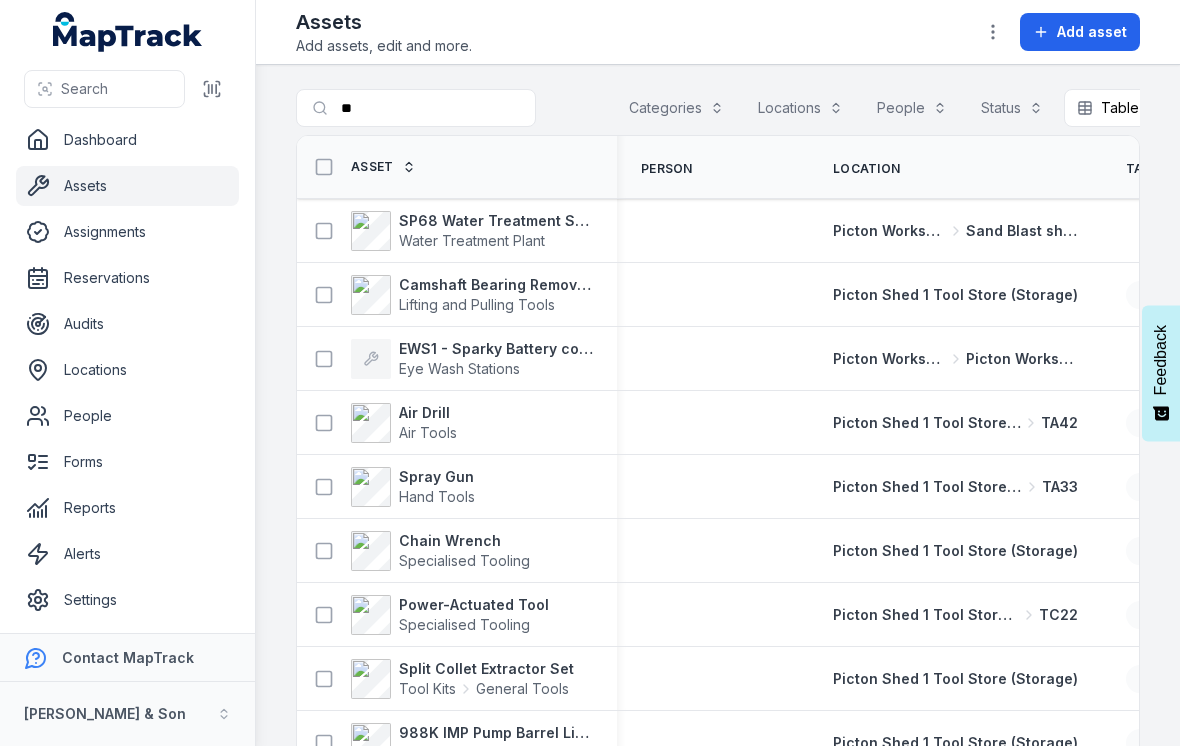 click on "Water Treatment Plant" at bounding box center (496, 241) 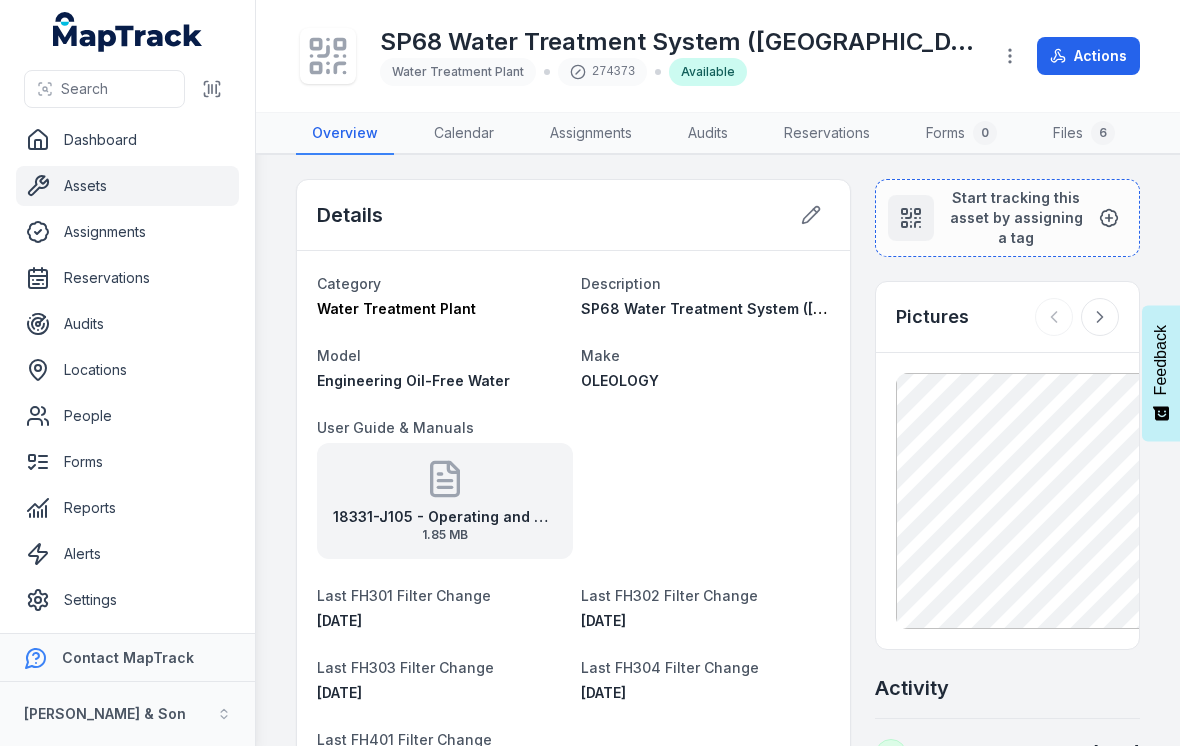 click on "Actions" at bounding box center [1088, 56] 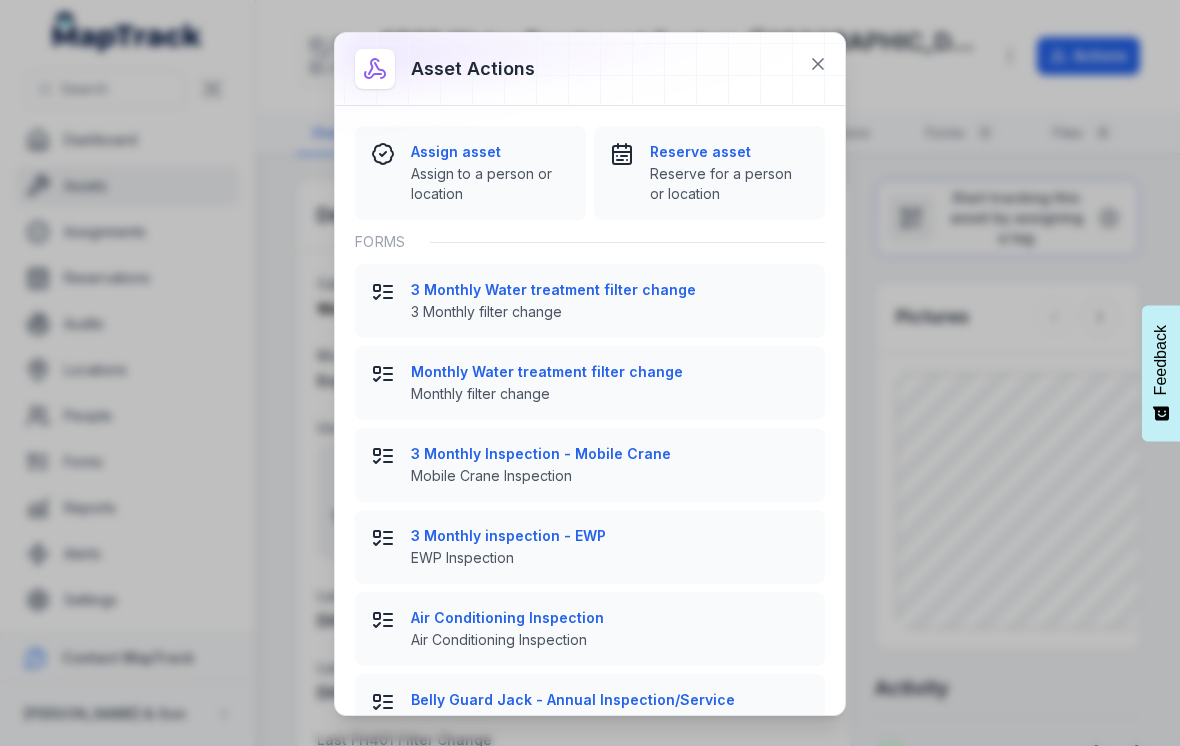 click on "3 Monthly Inspection - Mobile Crane" at bounding box center (610, 454) 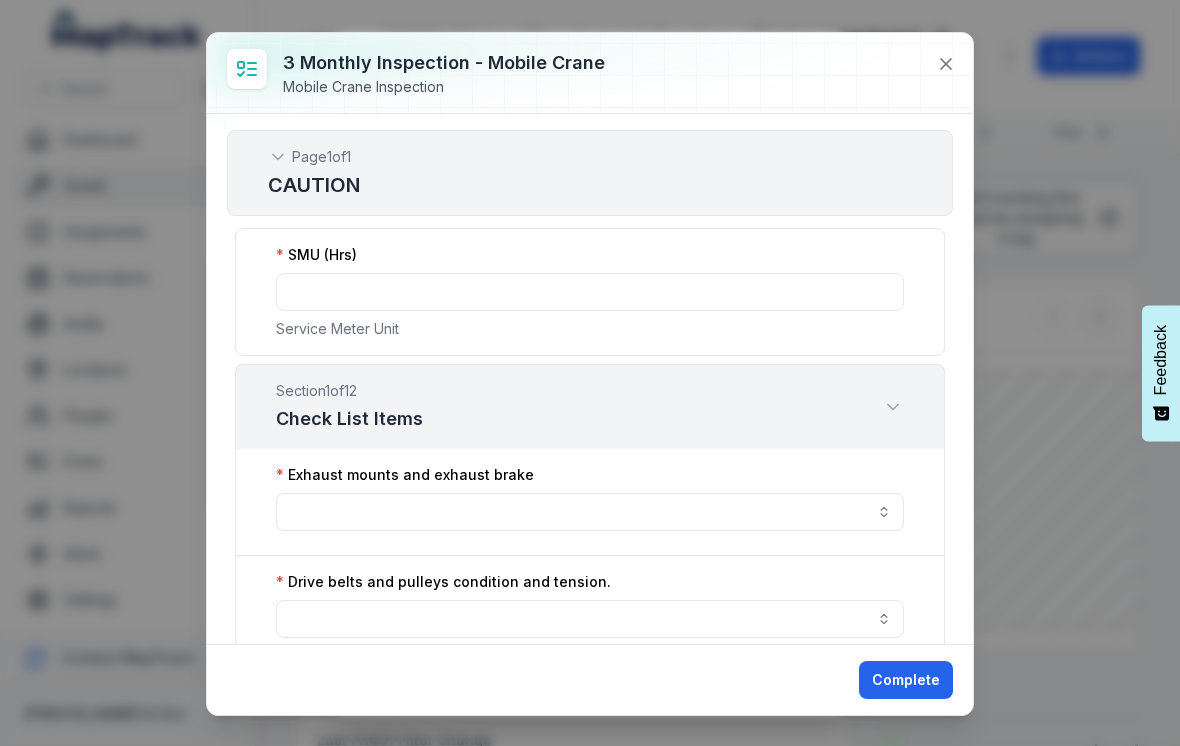 click 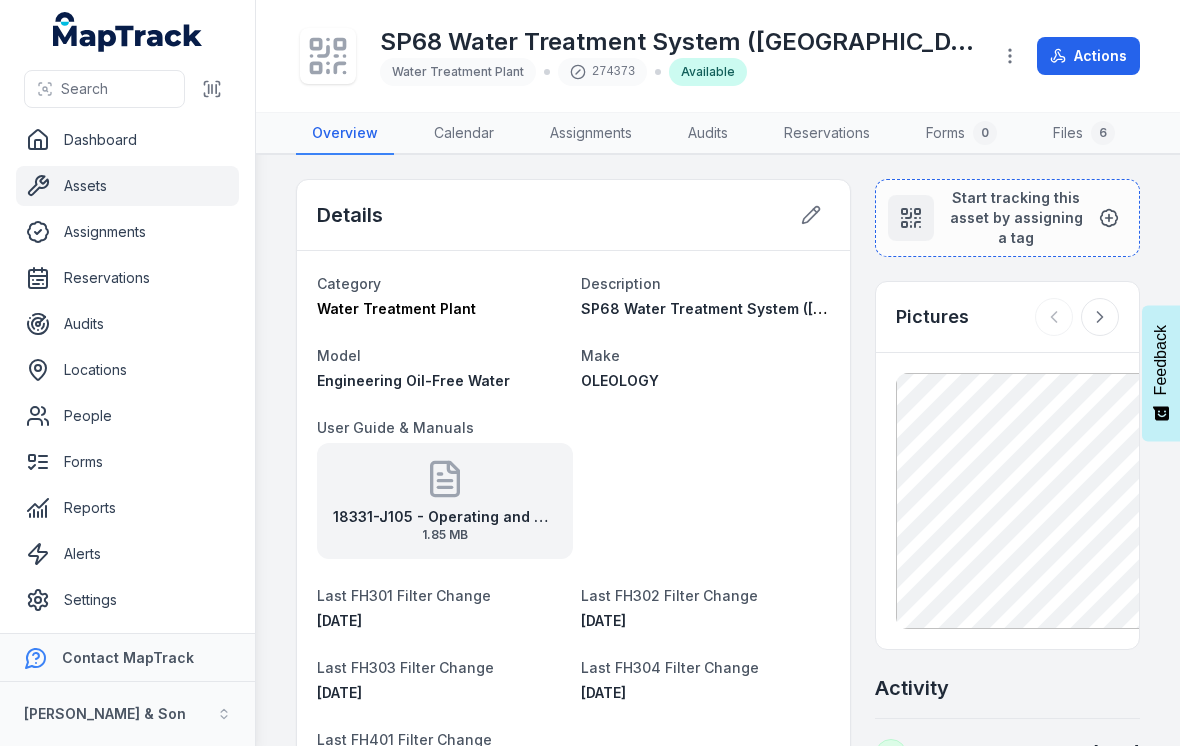 click on "Actions" at bounding box center (1088, 56) 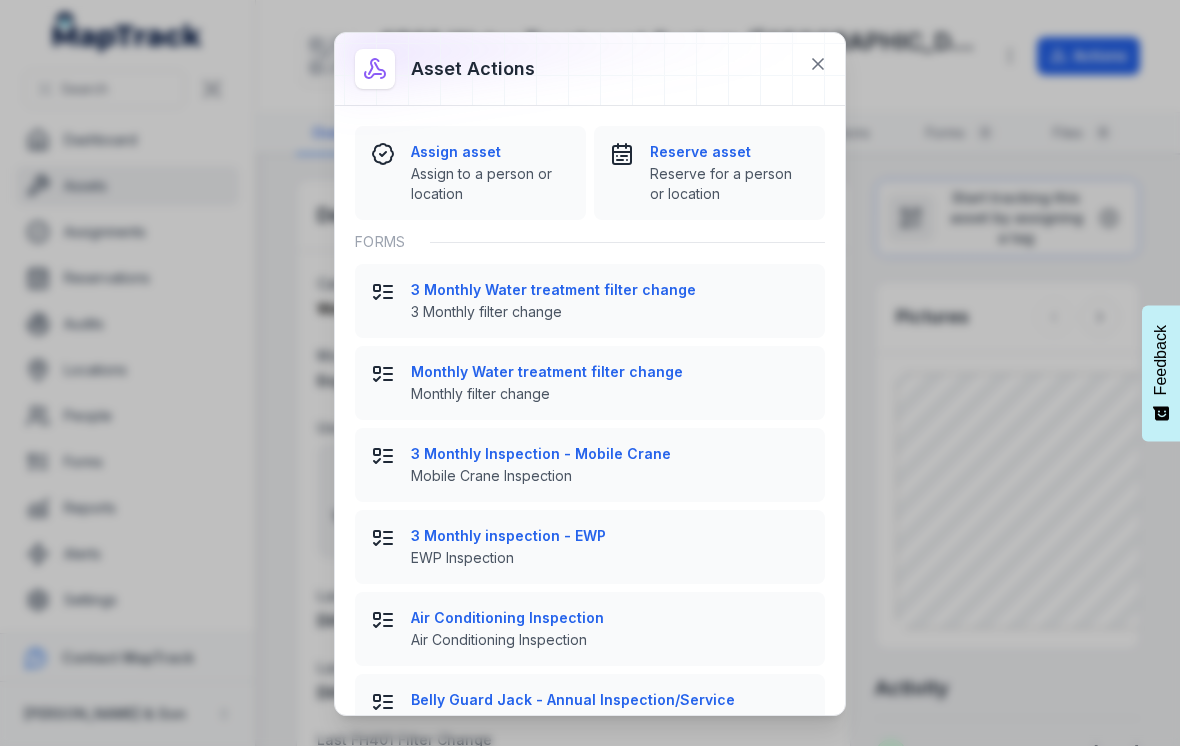 click on "Monthly Water treatment filter change" at bounding box center [610, 372] 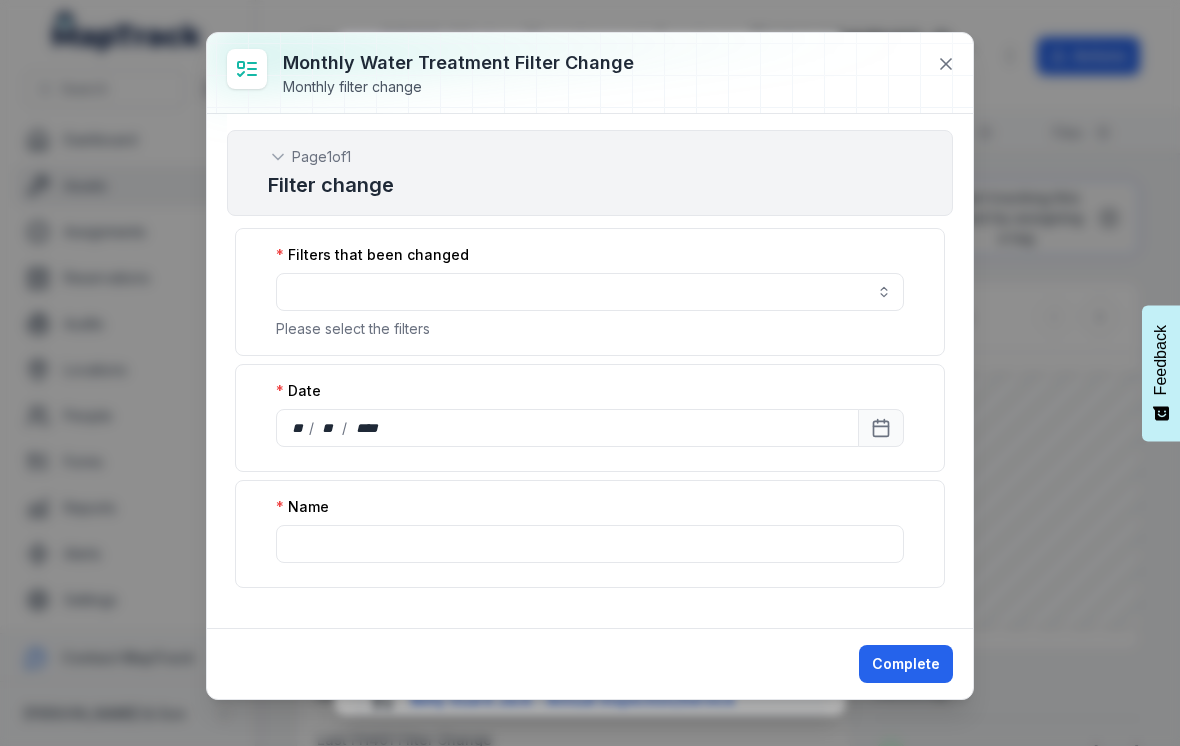 click at bounding box center (590, 292) 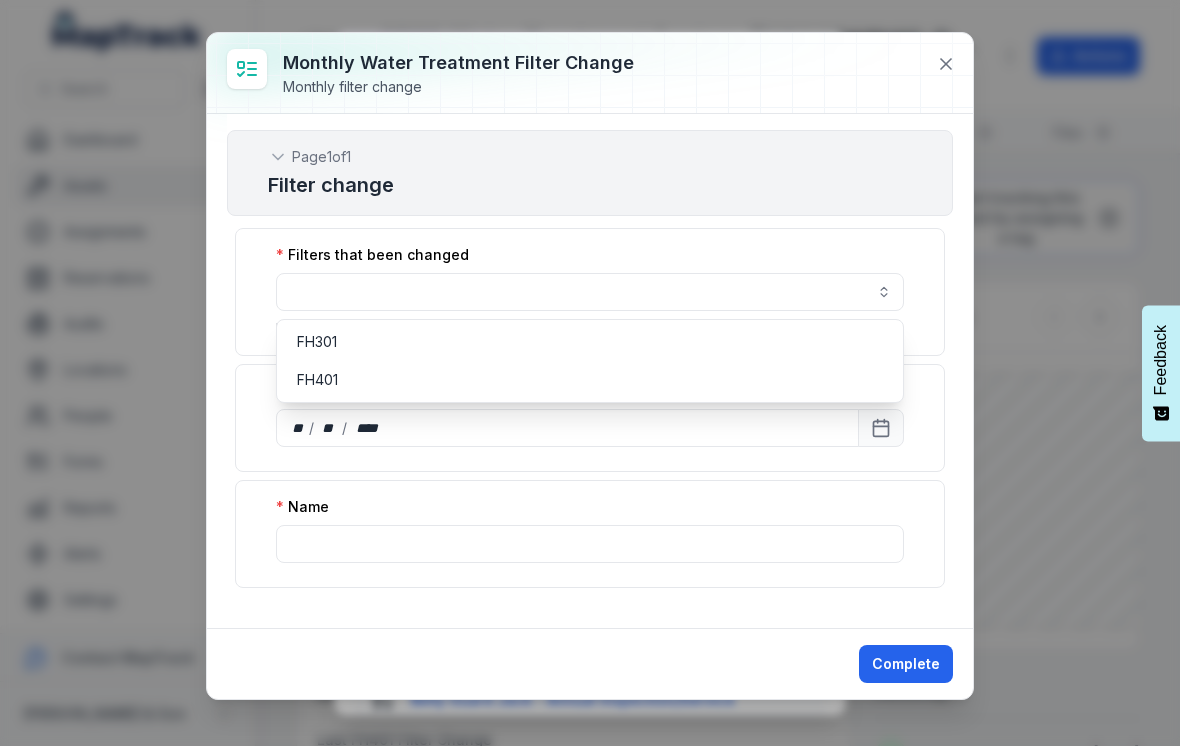 click at bounding box center [590, 292] 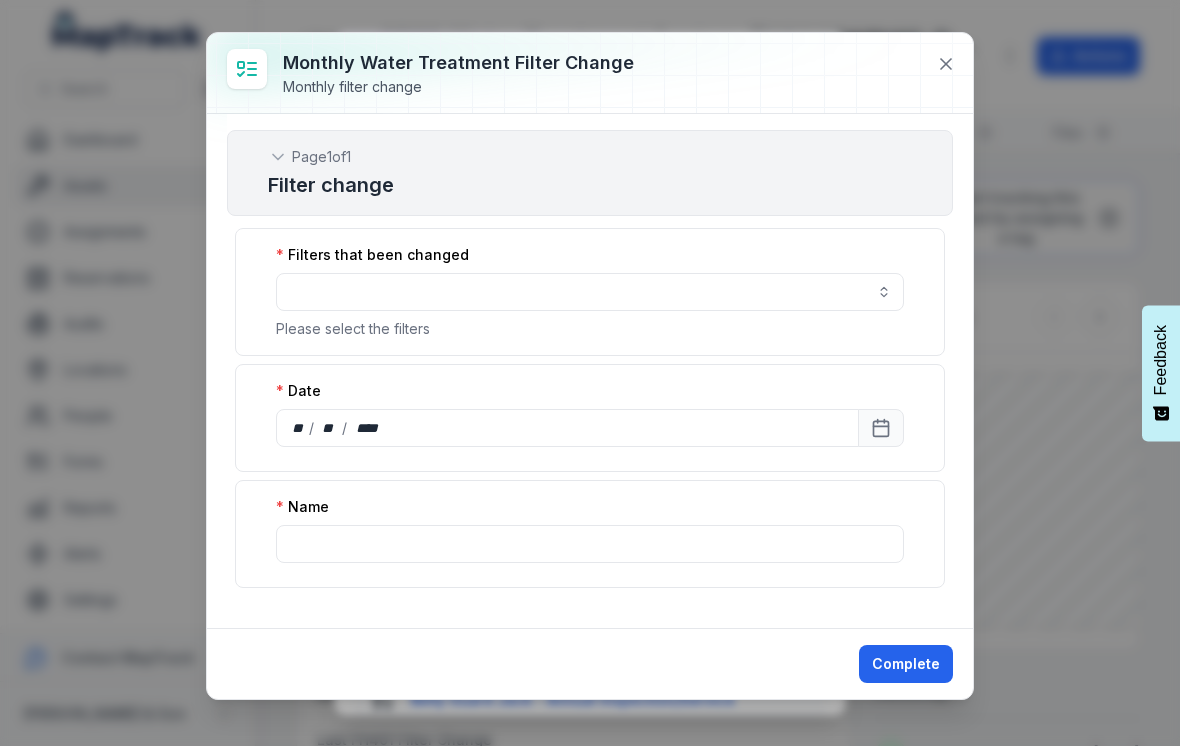 click at bounding box center (590, 292) 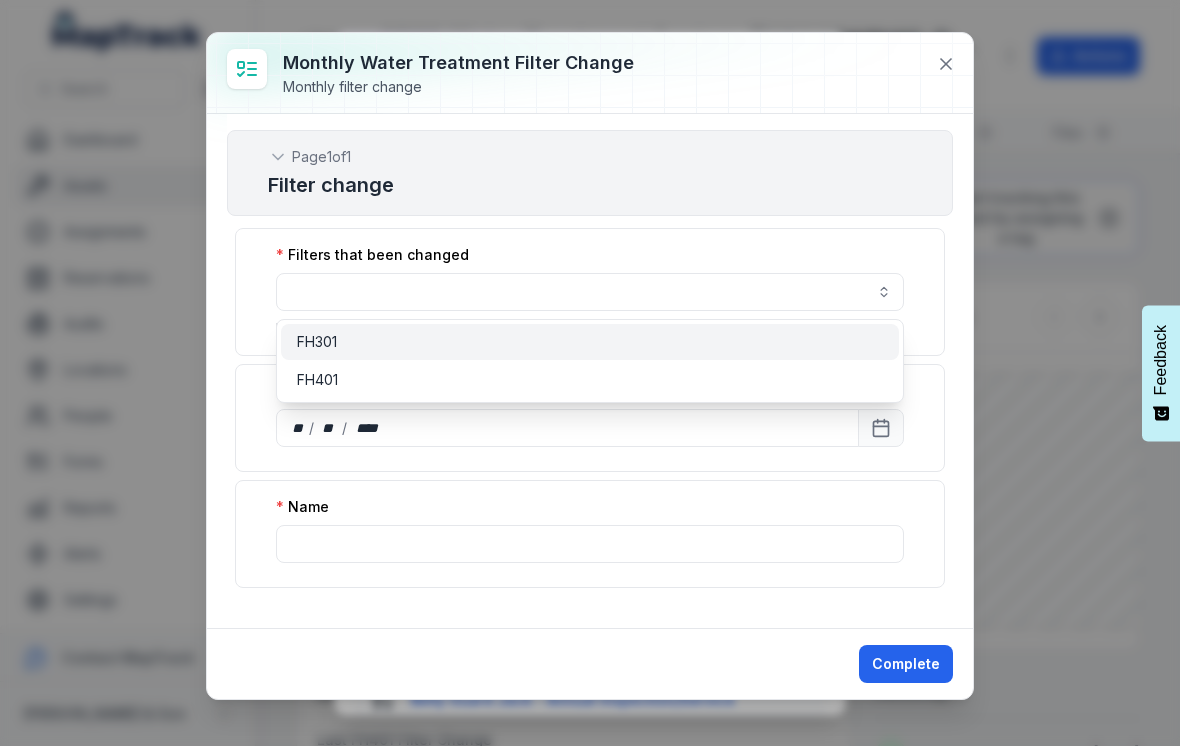 click on "FH301" at bounding box center (590, 342) 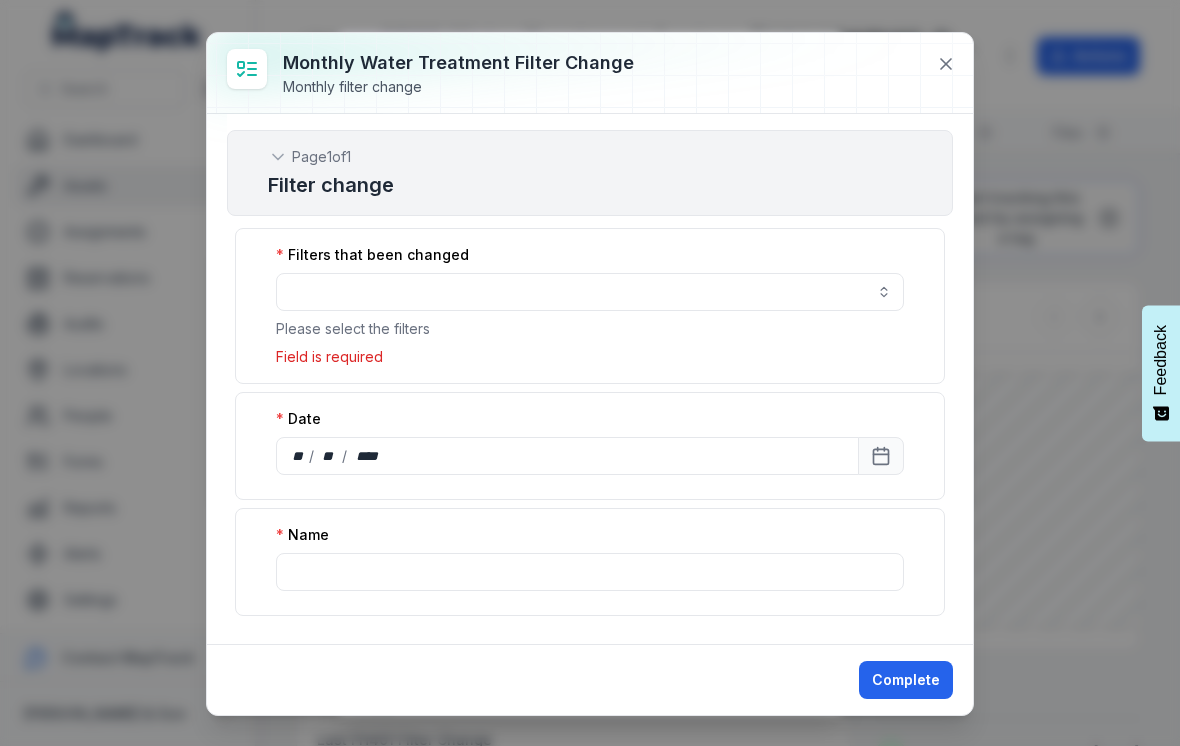 click at bounding box center (590, 292) 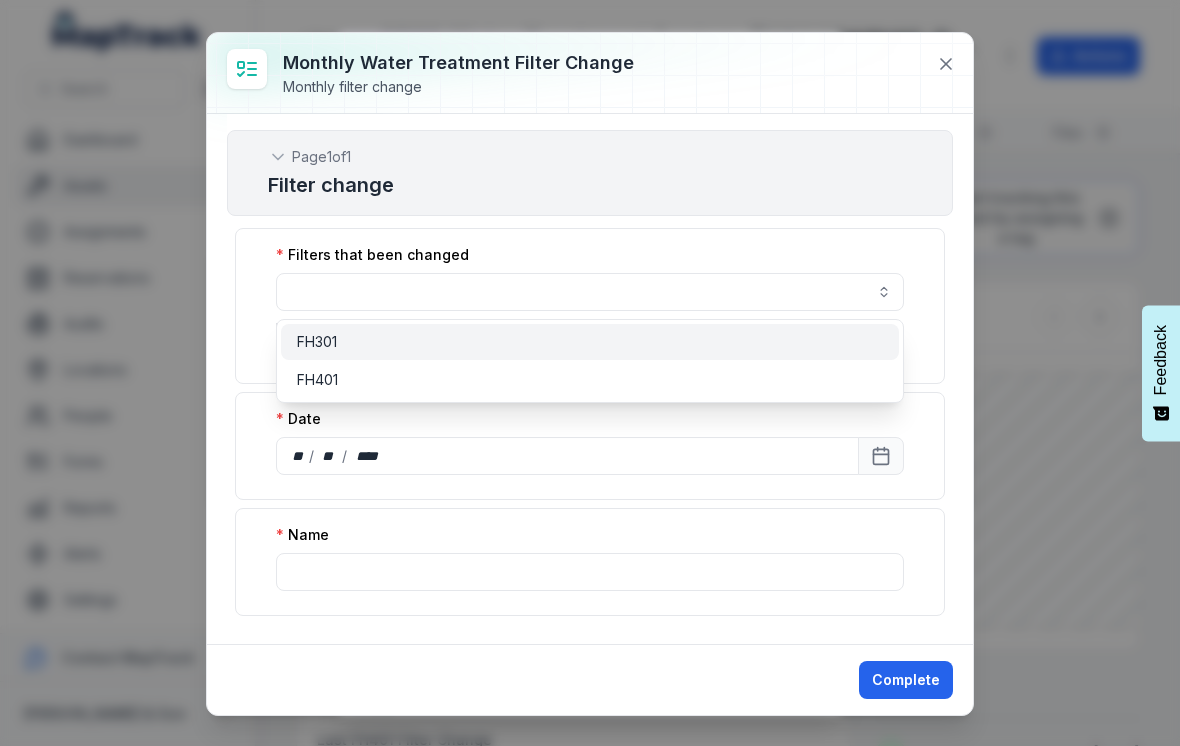 click on "FH301" at bounding box center [590, 342] 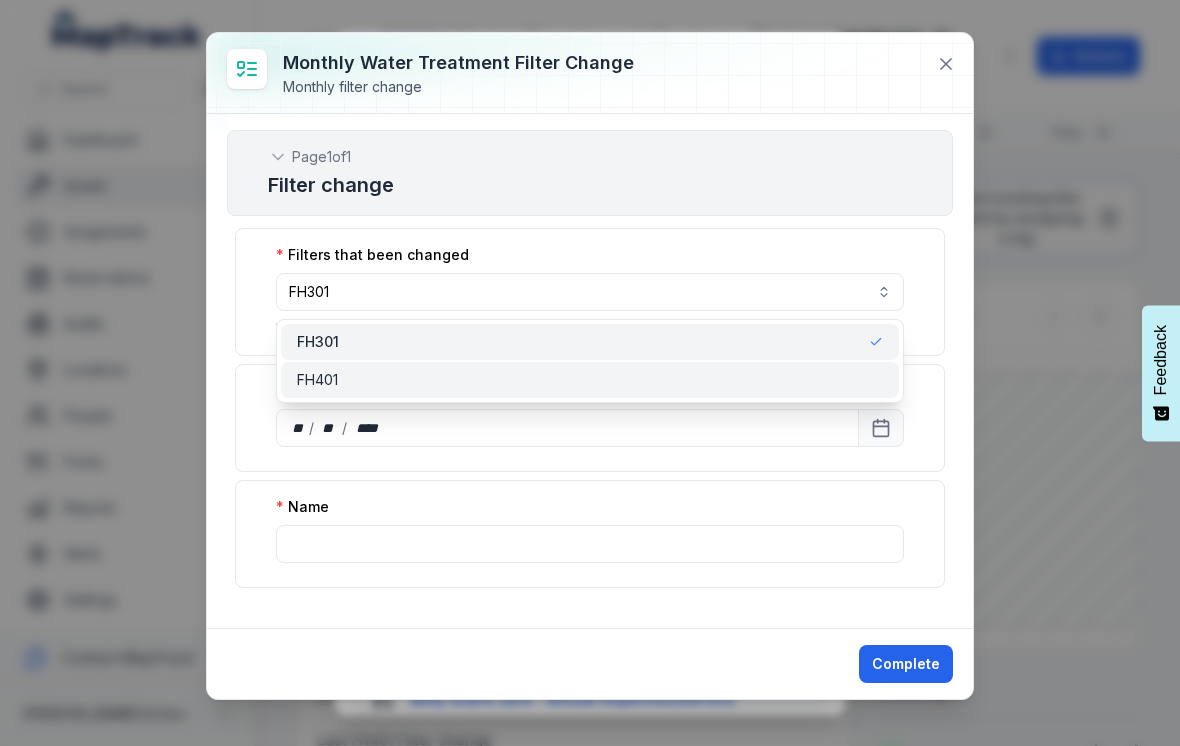 click on "FH401" at bounding box center (590, 380) 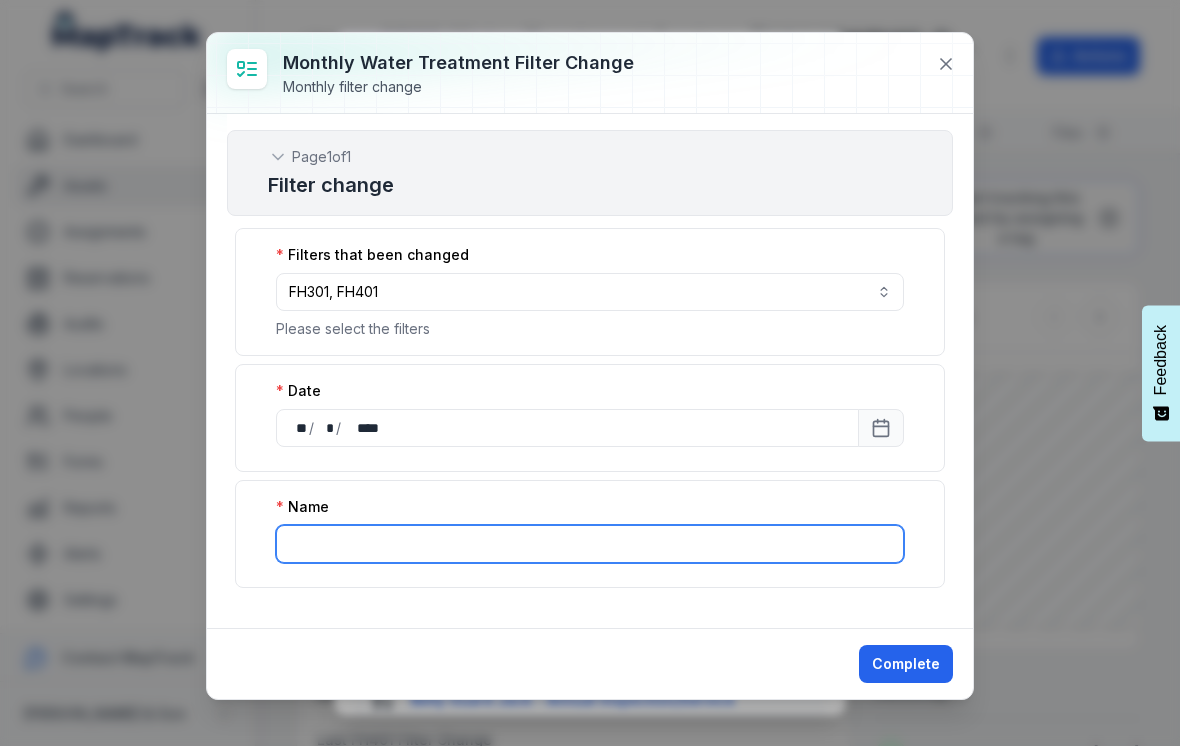 click at bounding box center (590, 544) 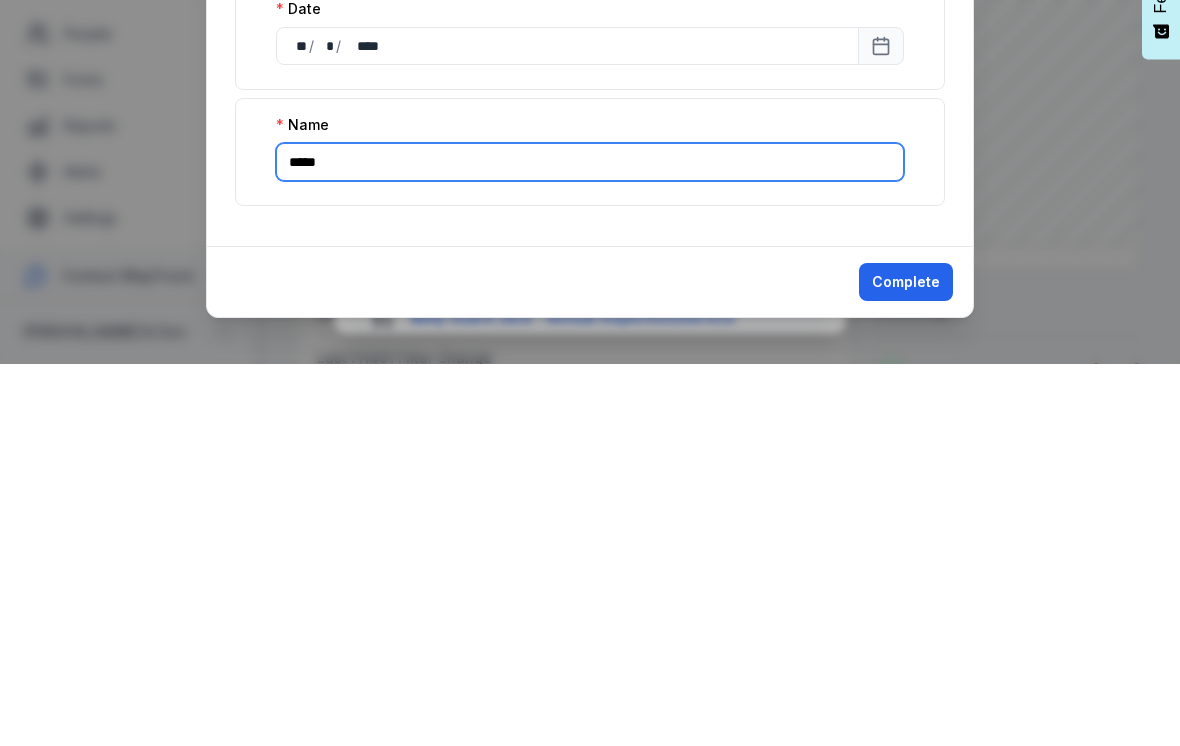 type on "****" 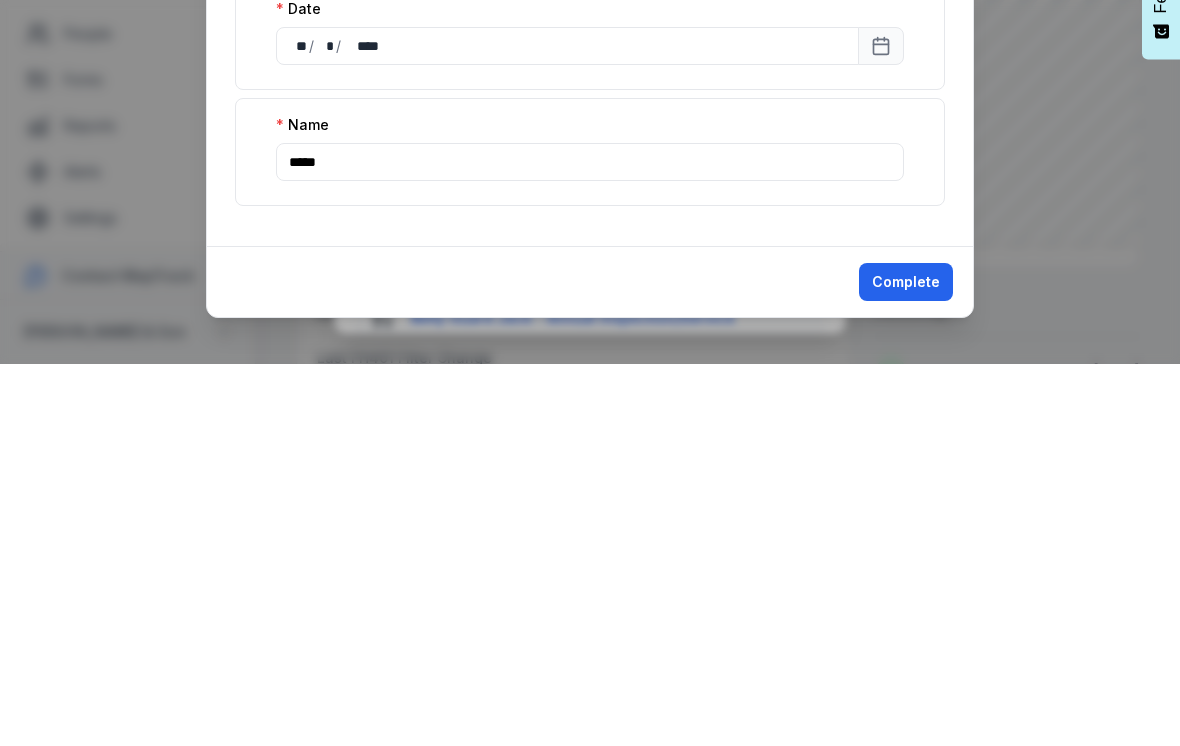 click on "Complete" at bounding box center (906, 664) 